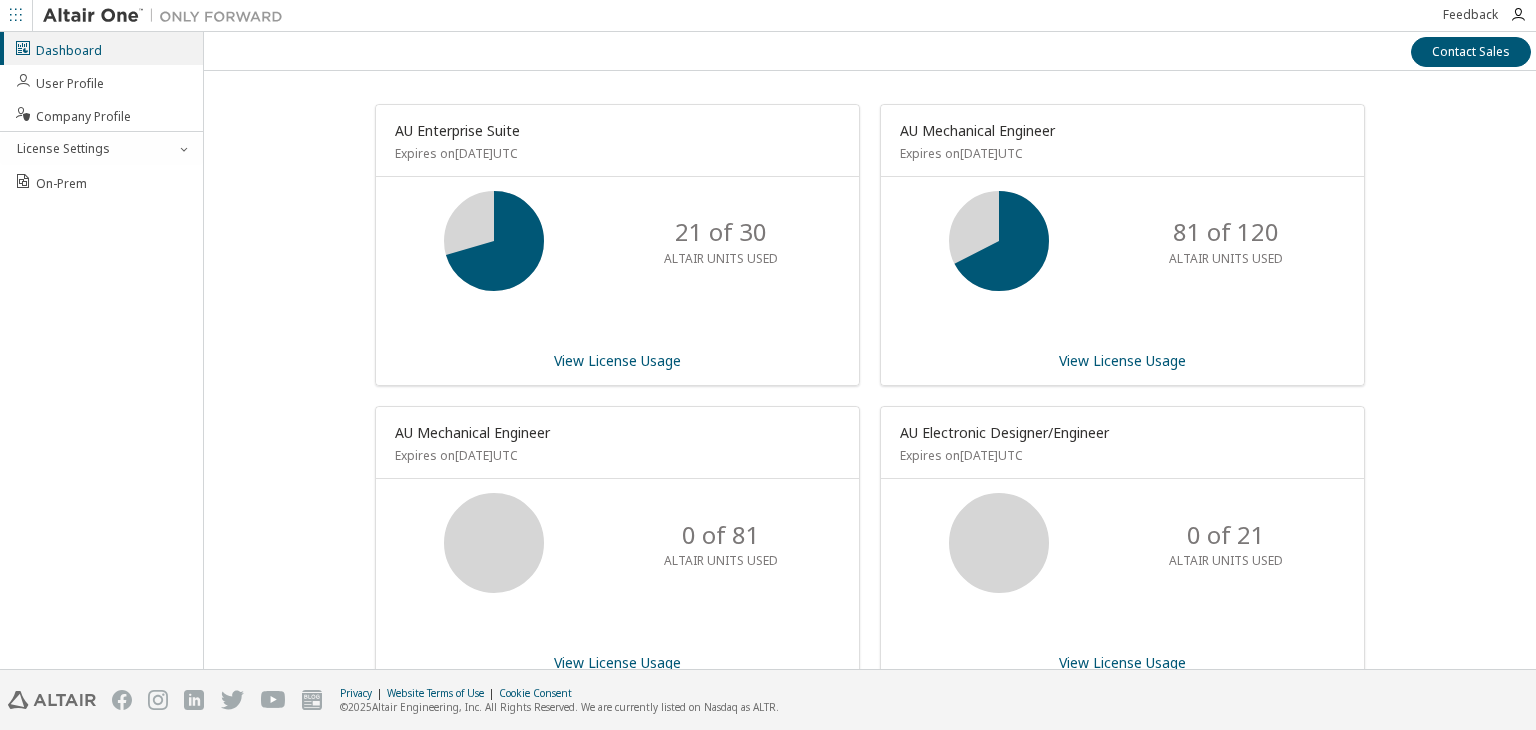scroll, scrollTop: 0, scrollLeft: 0, axis: both 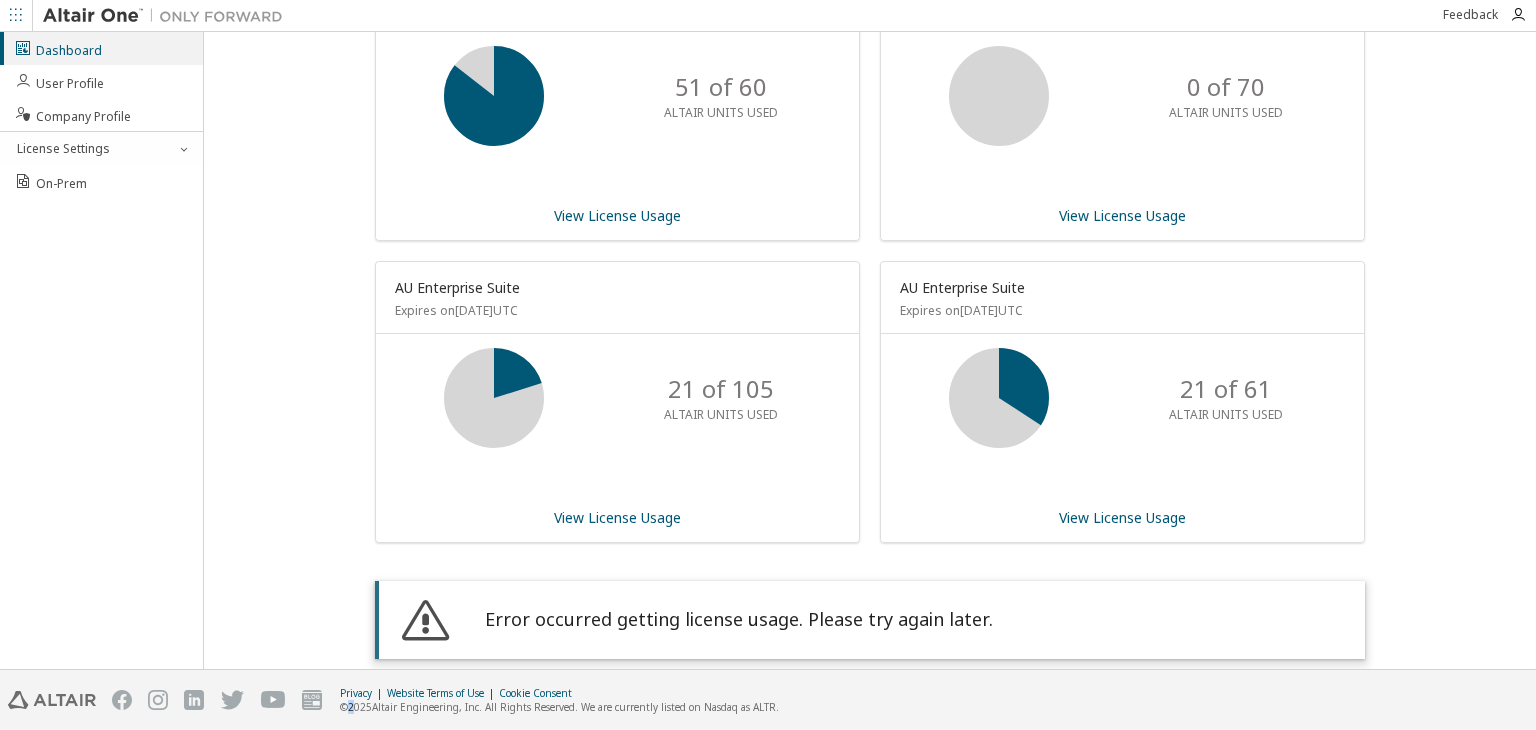 click on "Feedback Dashboard User Profile Company Profile License Settings On-Prem Contact Sales AU Enterprise Suite Expires on  [DATE]  UTC  21 of 30 ALTAIR UNITS USED View License Usage AU Mechanical Engineer Expires on  [DATE]  UTC  0 of 81 ALTAIR UNITS USED View License Usage AU Mechanical Engineer Expires on  [DATE]  UTC  107 of 201 ALTAIR UNITS USED View License Usage AU Mechanical Engineer Expires on  [DATE]  UTC  51 of 60 ALTAIR UNITS USED View License Usage AU Enterprise Suite Expires on  [DATE]  UTC  21 of 105 ALTAIR UNITS USED View License Usage AU Mechanical Engineer Expires on  [DATE]  UTC  81 of 120 ALTAIR UNITS USED View License Usage AU Electronic Designer/Engineer Expires on  [DATE]  UTC  0 of 21 ALTAIR UNITS USED View License Usage AU Enterprise Suite Expires on  [DATE]  UTC  20 of 78 ALTAIR UNITS USED View License Usage AU Mechanical Engineer Expires on  [DATE]  UTC  0 of 70 ALTAIR UNITS USED | |" at bounding box center [768, 365] 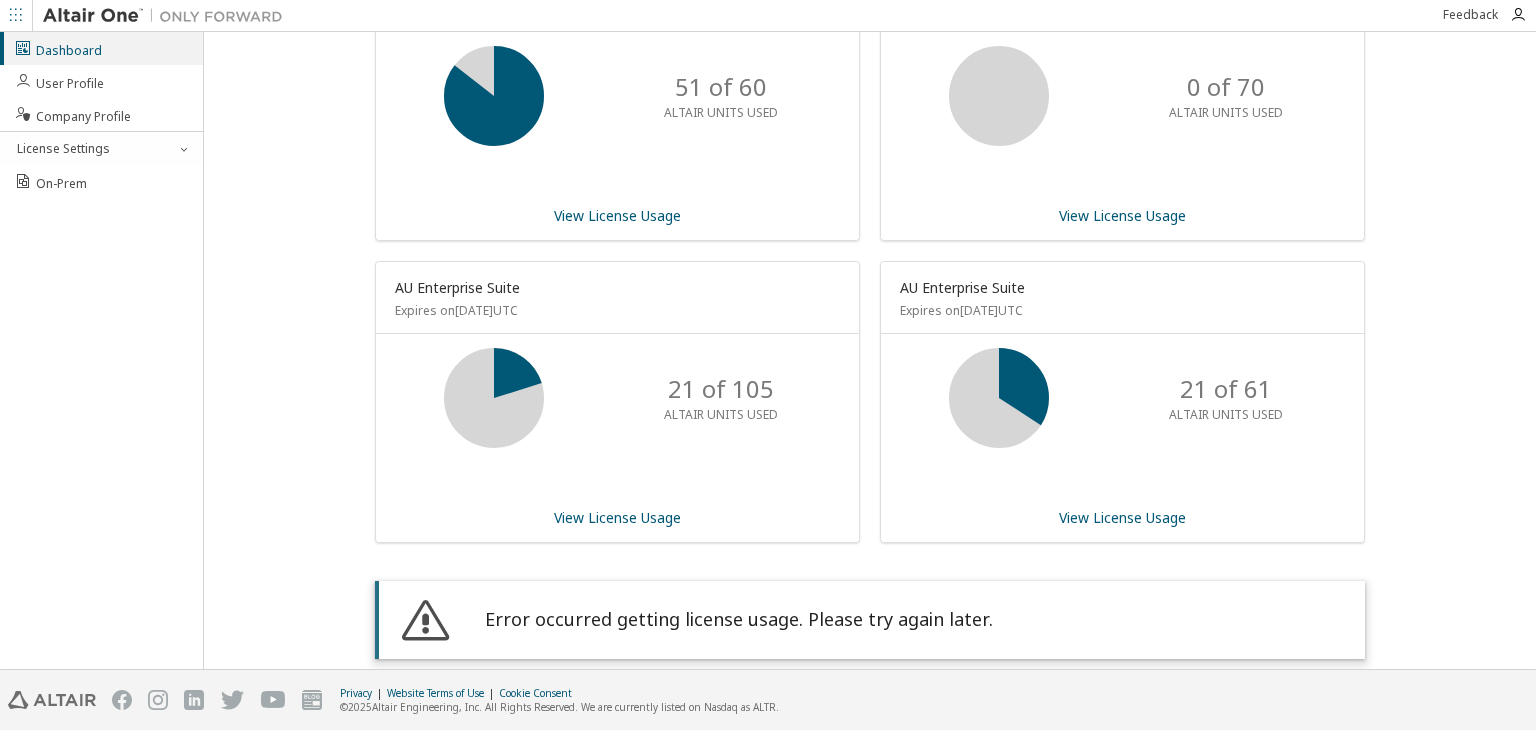 drag, startPoint x: 1525, startPoint y: 466, endPoint x: 1486, endPoint y: 469, distance: 39.115215 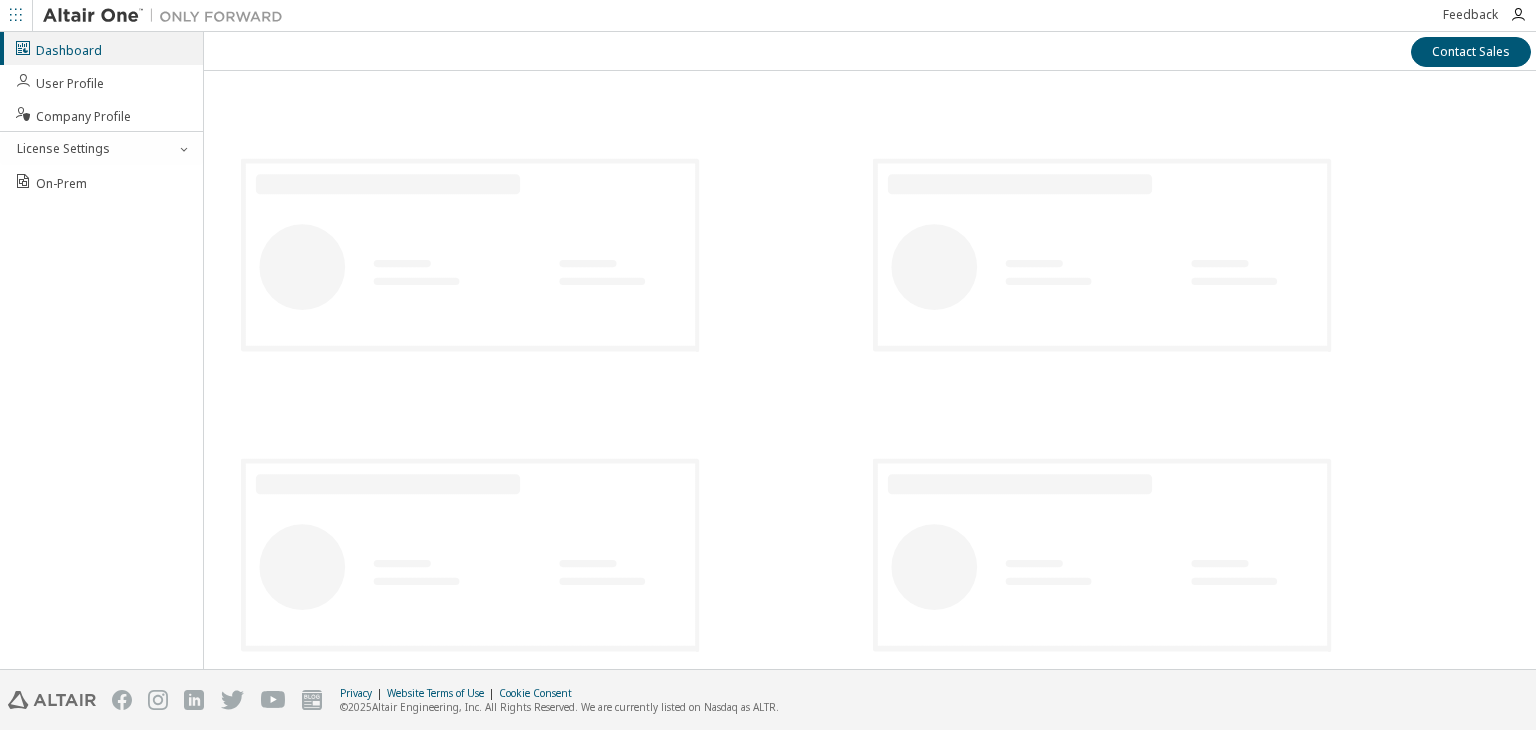 scroll, scrollTop: 0, scrollLeft: 0, axis: both 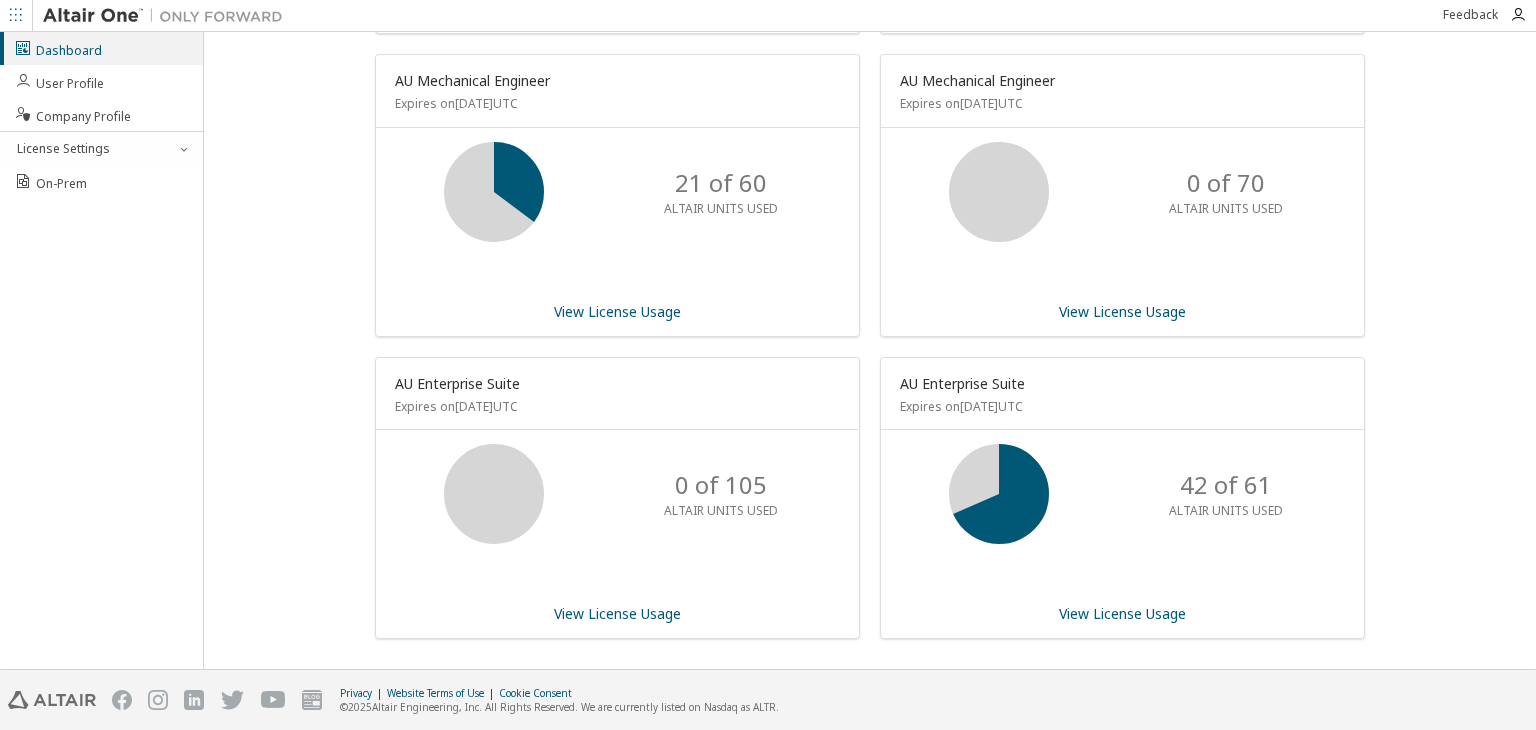 click on "AU Enterprise Suite Expires on  [DATE]  UTC  21 of 30 ALTAIR UNITS USED View License Usage AU Mechanical Engineer Expires on  [DATE]  UTC  0 of 81 ALTAIR UNITS USED View License Usage AU Mechanical Engineer Expires on  [DATE]  UTC  119 of 201 ALTAIR UNITS USED View License Usage AU Mechanical Engineer Expires on  [DATE]  UTC  21 of 60 ALTAIR UNITS USED View License Usage AU Enterprise Suite Expires on  [DATE]  UTC  0 of 105 ALTAIR UNITS USED View License Usage AU Mechanical Engineer Expires on  [DATE]  UTC  81 of 120 ALTAIR UNITS USED View License Usage AU Electronic Designer/Engineer Expires on  [DATE]  UTC  0 of 21 ALTAIR UNITS USED View License Usage AU Enterprise Suite Expires on  [DATE]  UTC  20 of 78 ALTAIR UNITS USED View License Usage AU Mechanical Engineer Expires on  [DATE]  UTC  0 of 70 ALTAIR UNITS USED View License Usage AU Enterprise Suite Expires on  [DATE]  UTC  42 of 61 ALTAIR UNITS USED View License Usage" at bounding box center (870, -97) 